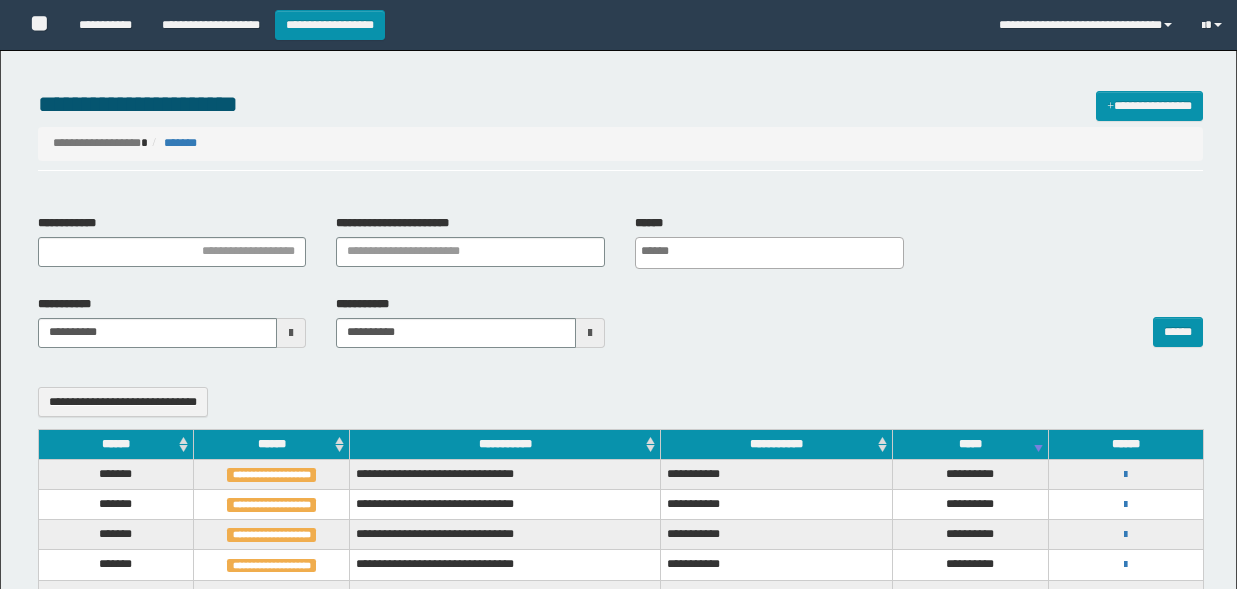 select 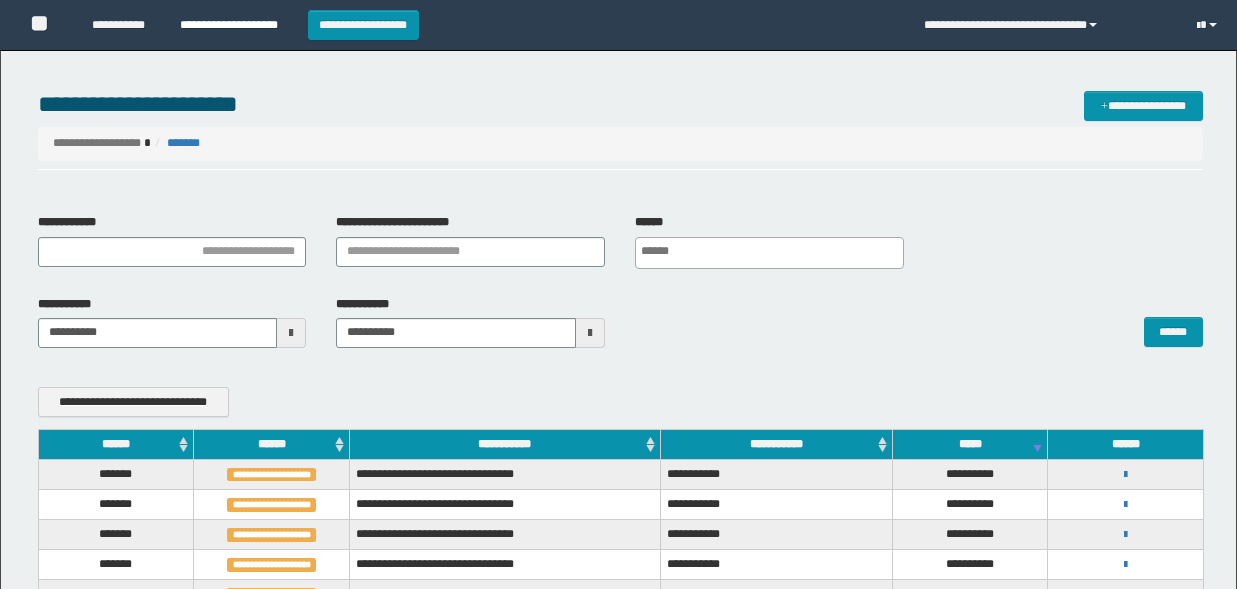 scroll, scrollTop: 0, scrollLeft: 0, axis: both 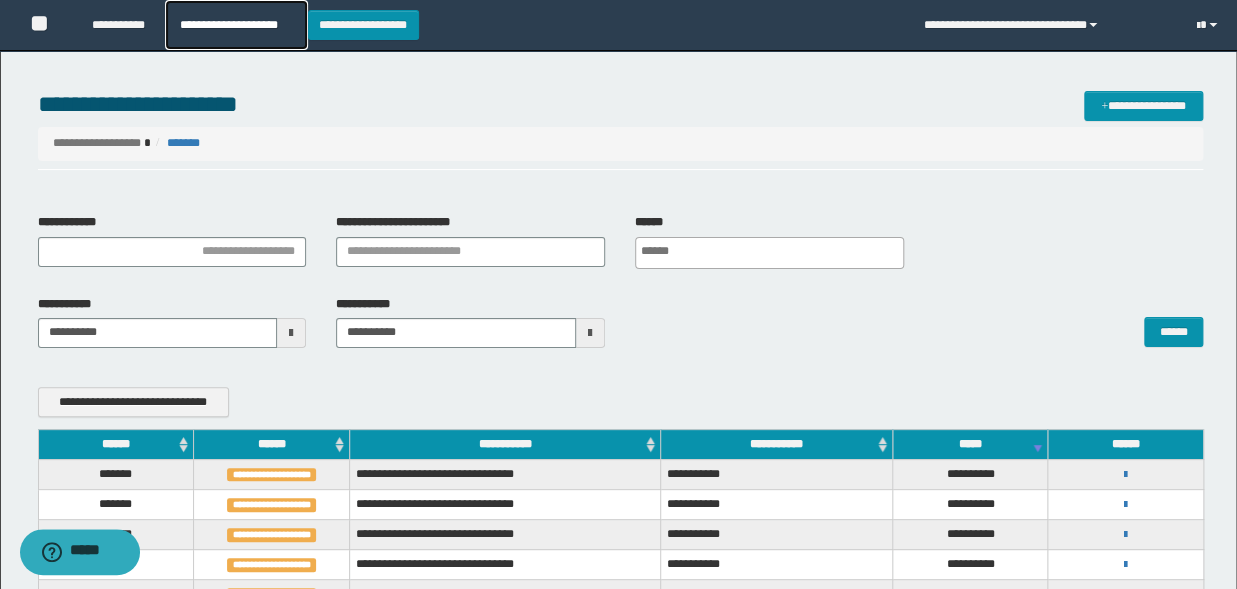 click on "**********" at bounding box center [236, 25] 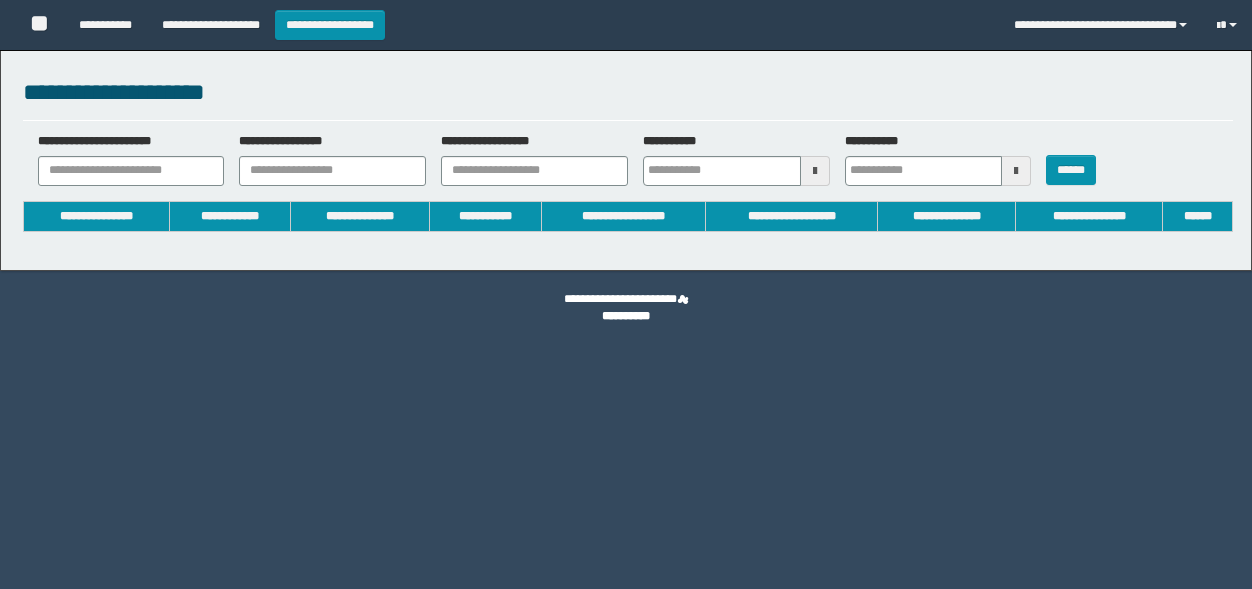 scroll, scrollTop: 0, scrollLeft: 0, axis: both 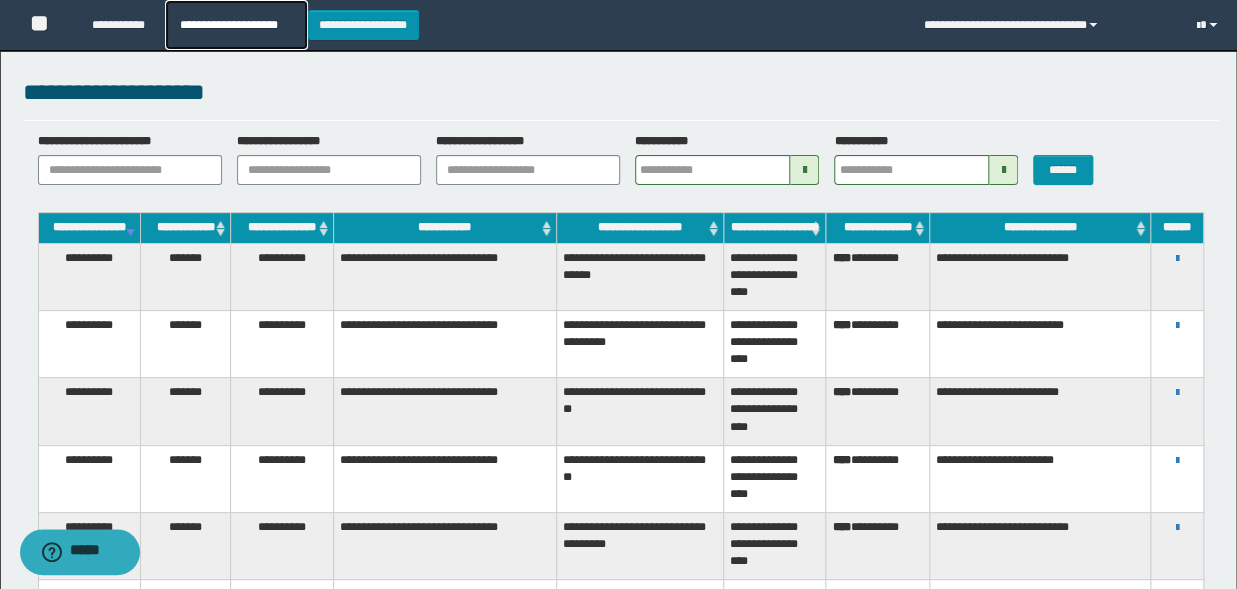 click on "**********" at bounding box center [236, 25] 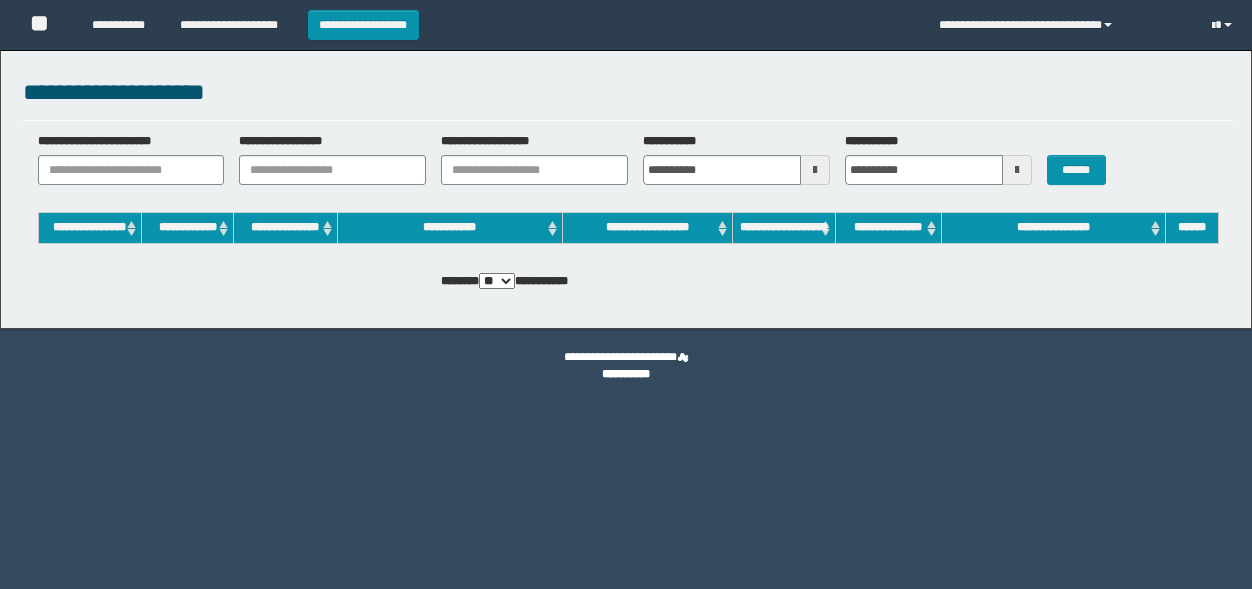 scroll, scrollTop: 0, scrollLeft: 0, axis: both 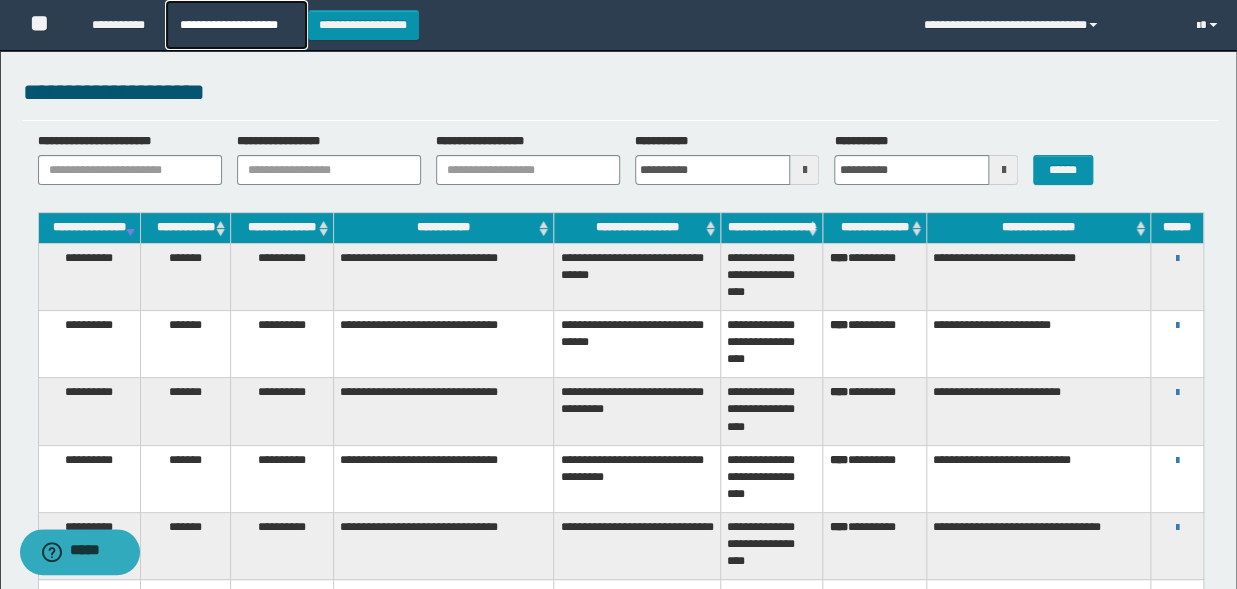 click on "**********" at bounding box center [236, 25] 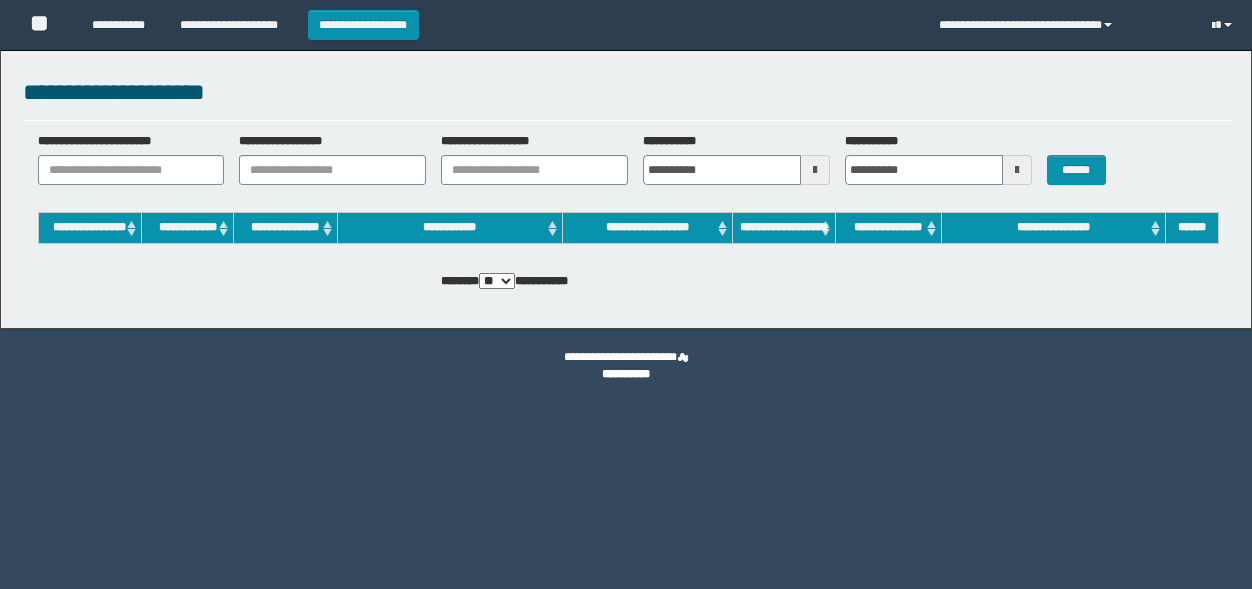 scroll, scrollTop: 0, scrollLeft: 0, axis: both 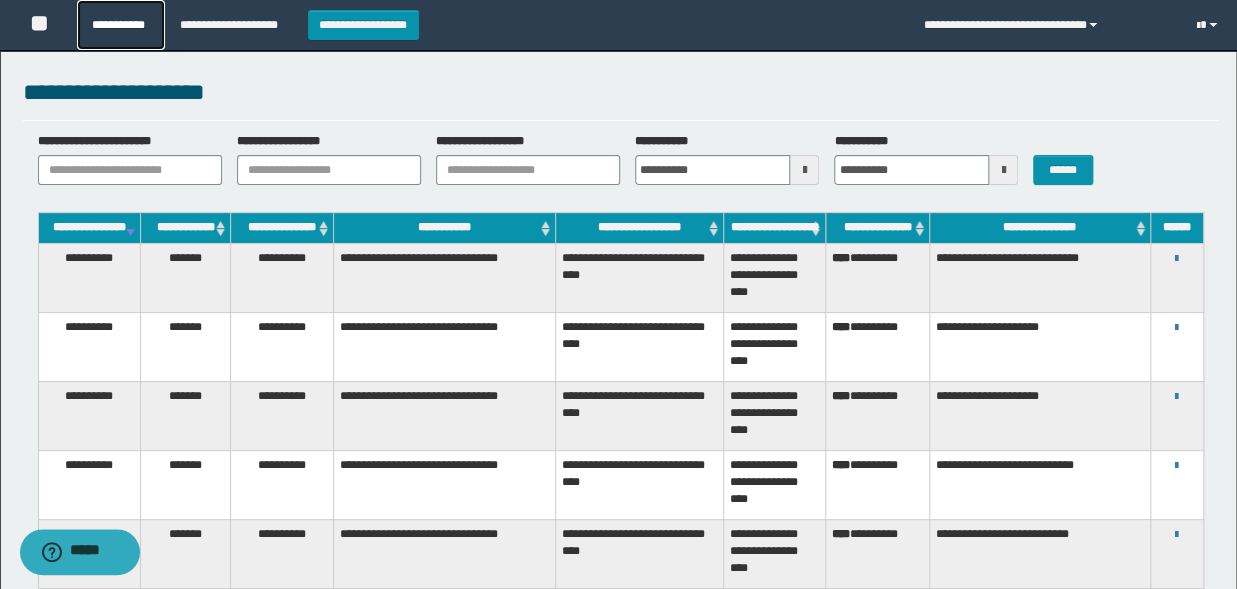 click on "**********" at bounding box center (121, 25) 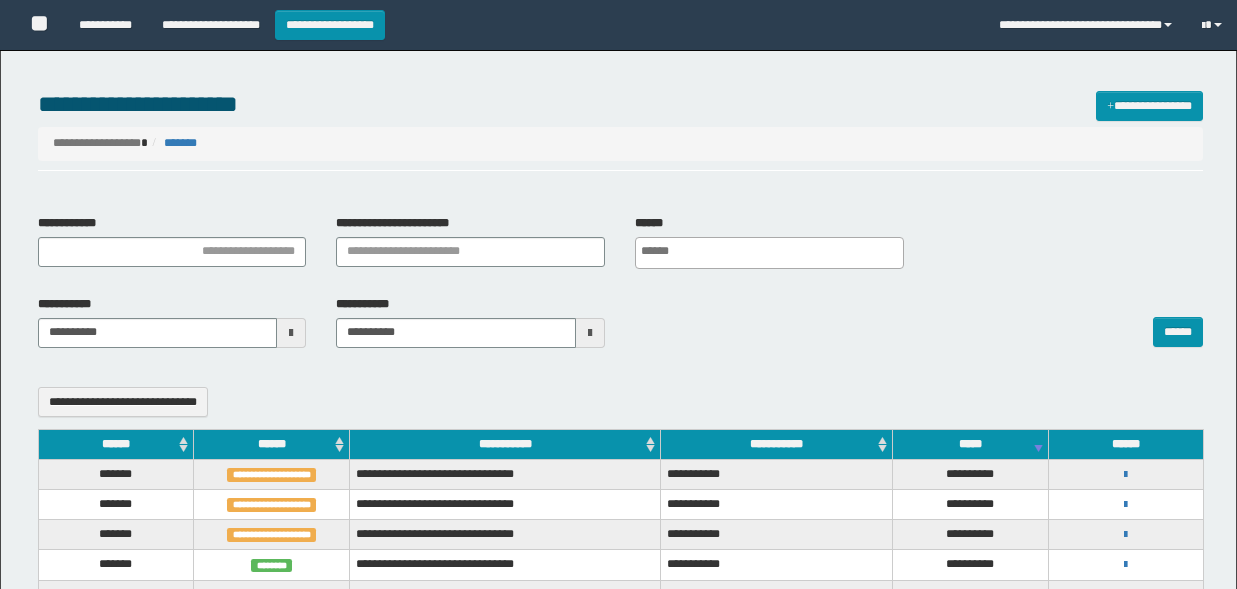 select 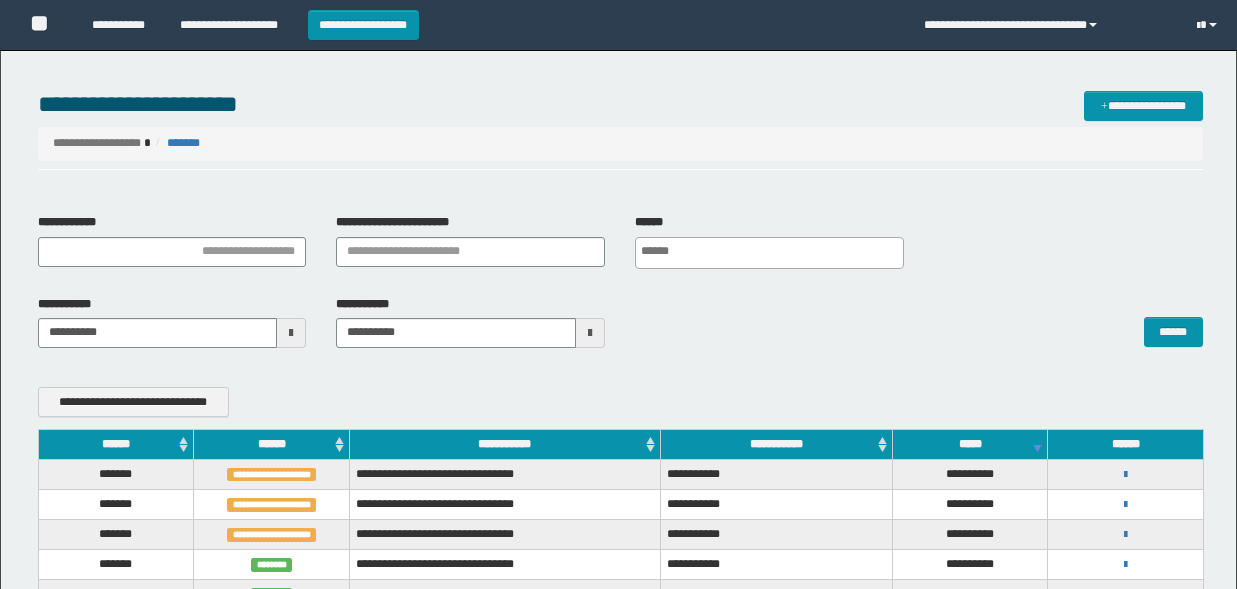 scroll, scrollTop: 0, scrollLeft: 0, axis: both 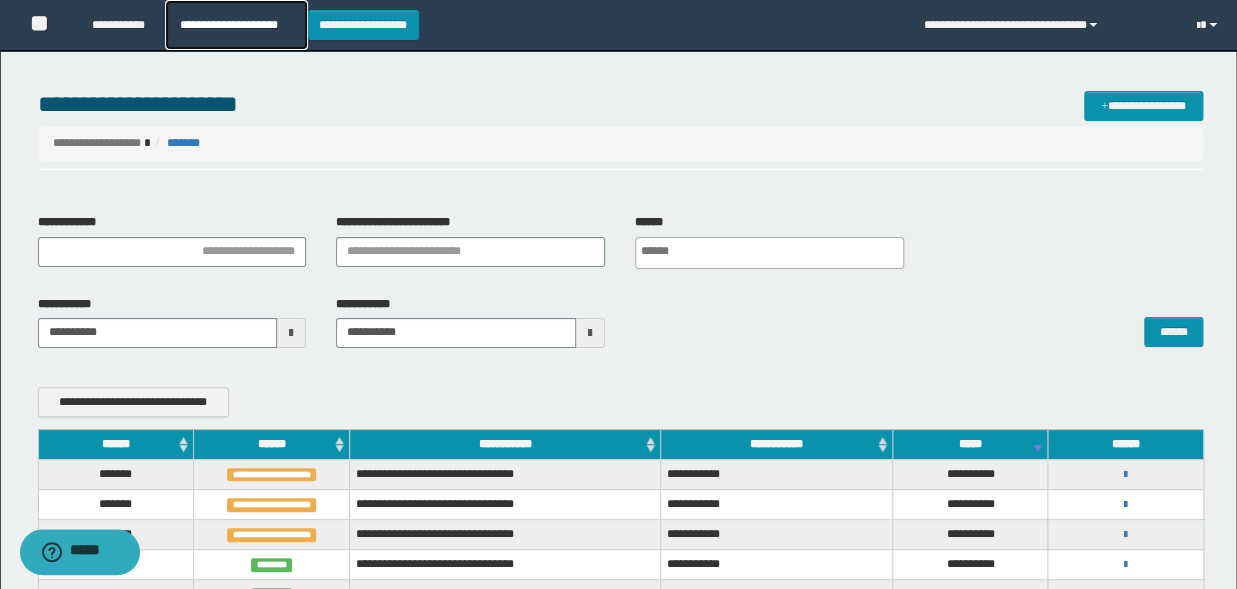click on "**********" at bounding box center (236, 25) 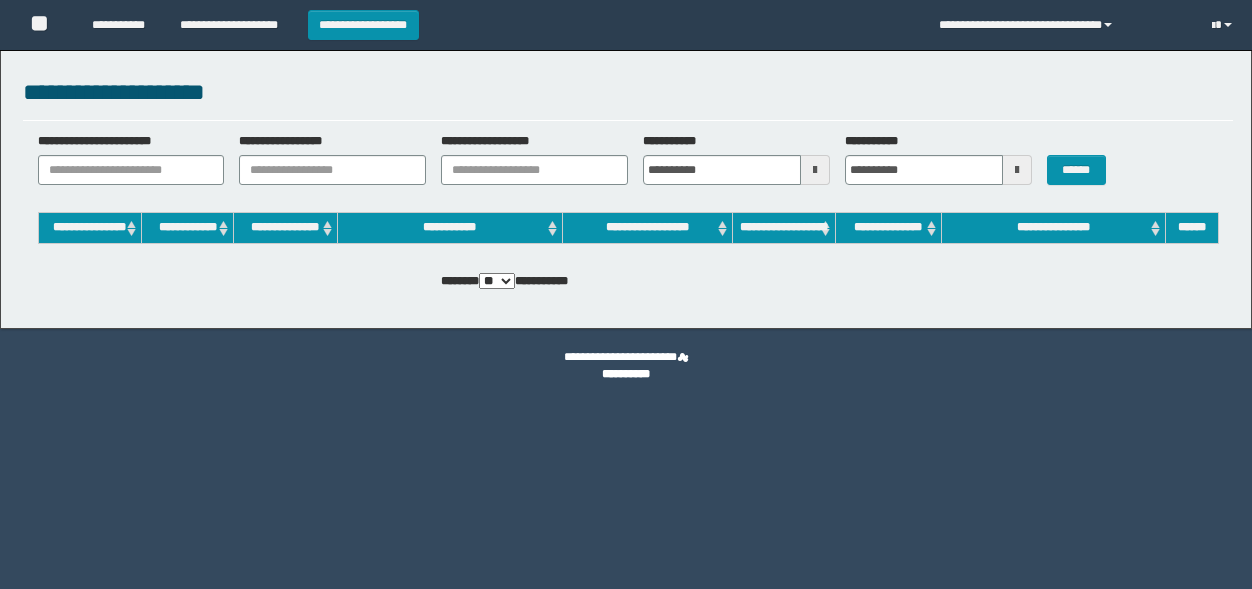 scroll, scrollTop: 0, scrollLeft: 0, axis: both 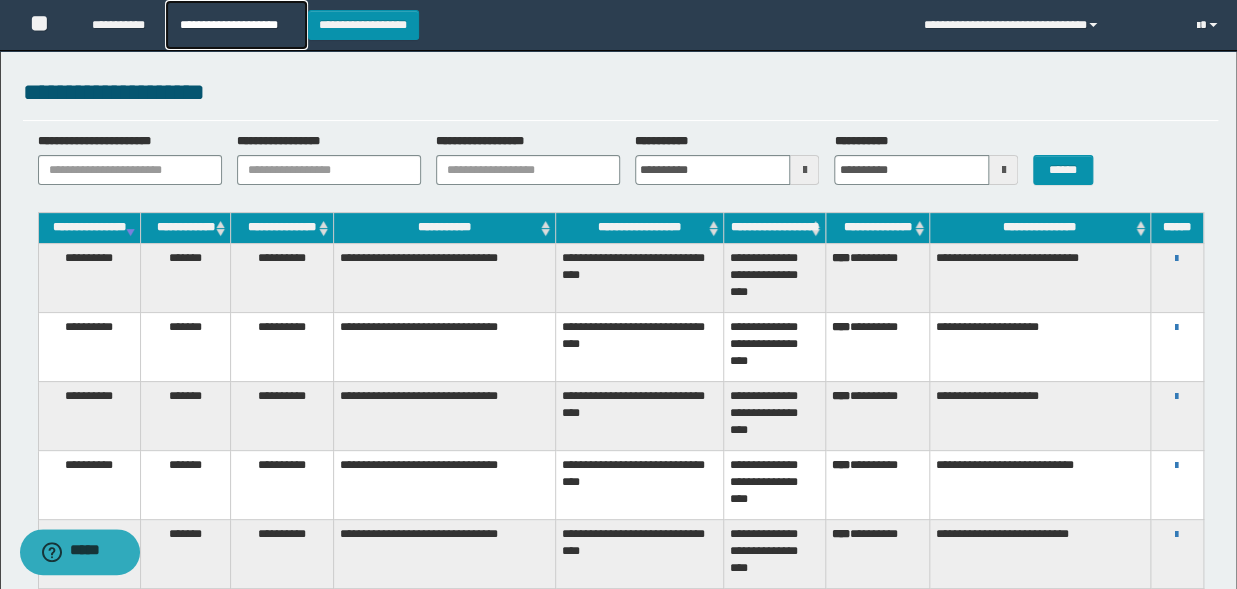 click on "**********" at bounding box center (236, 25) 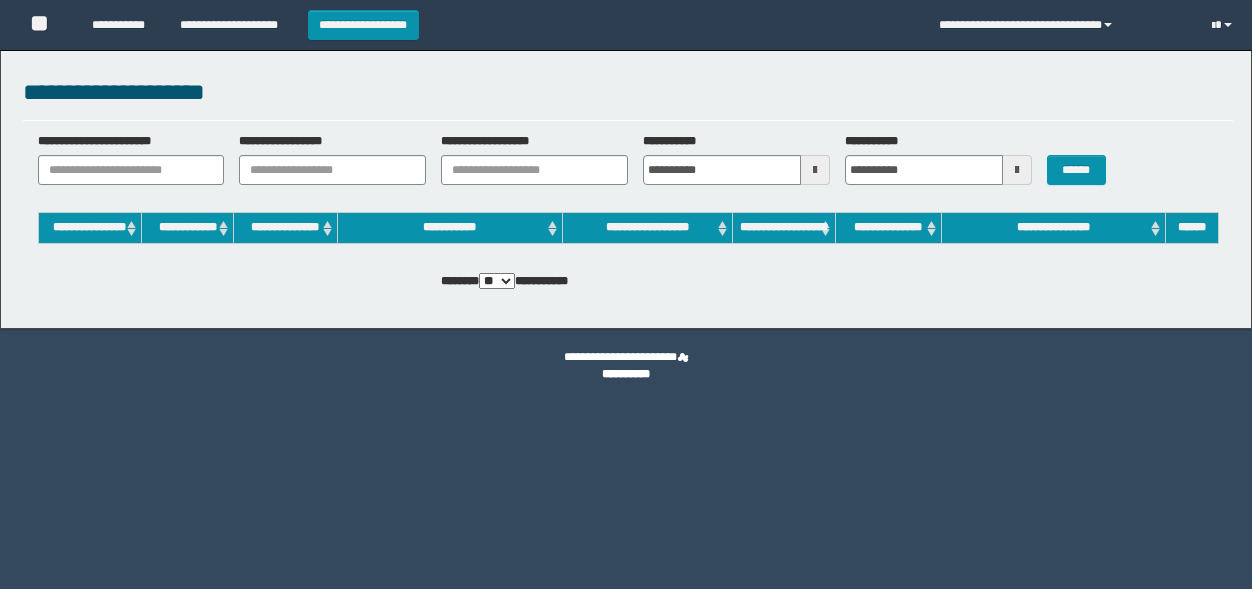 scroll, scrollTop: 0, scrollLeft: 0, axis: both 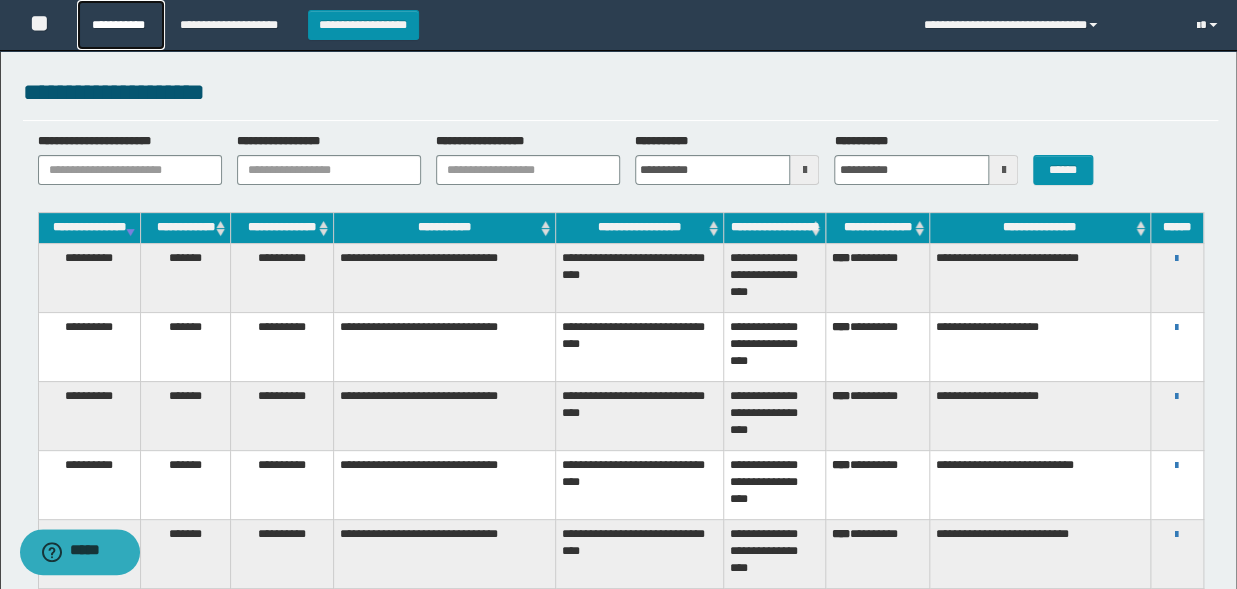click on "**********" at bounding box center [121, 25] 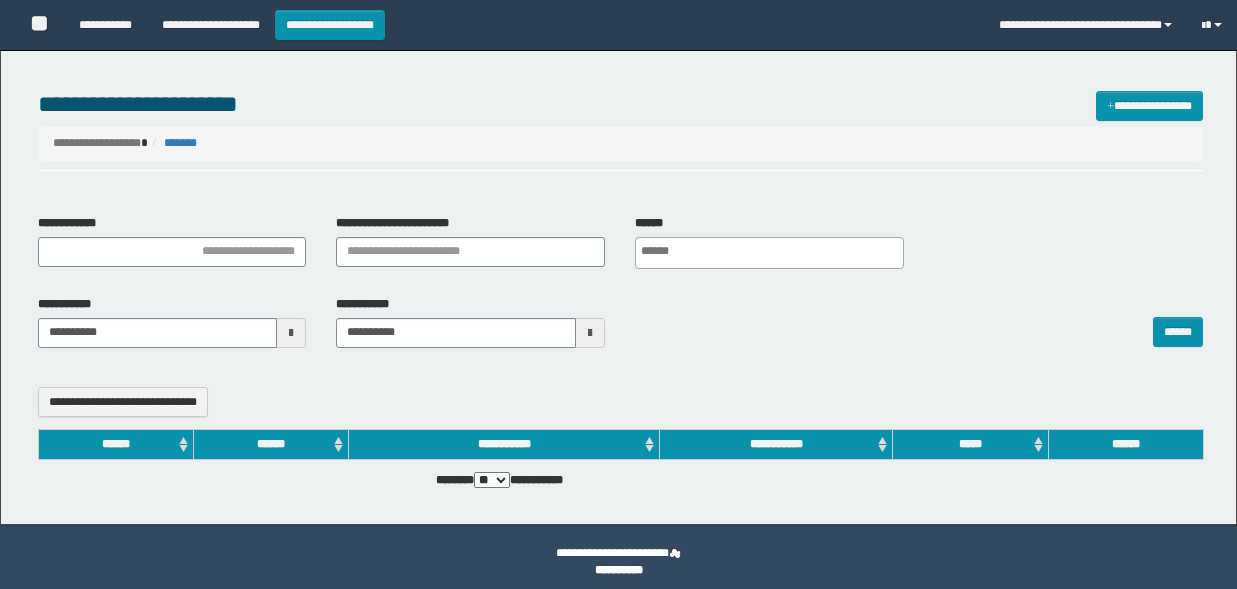 select 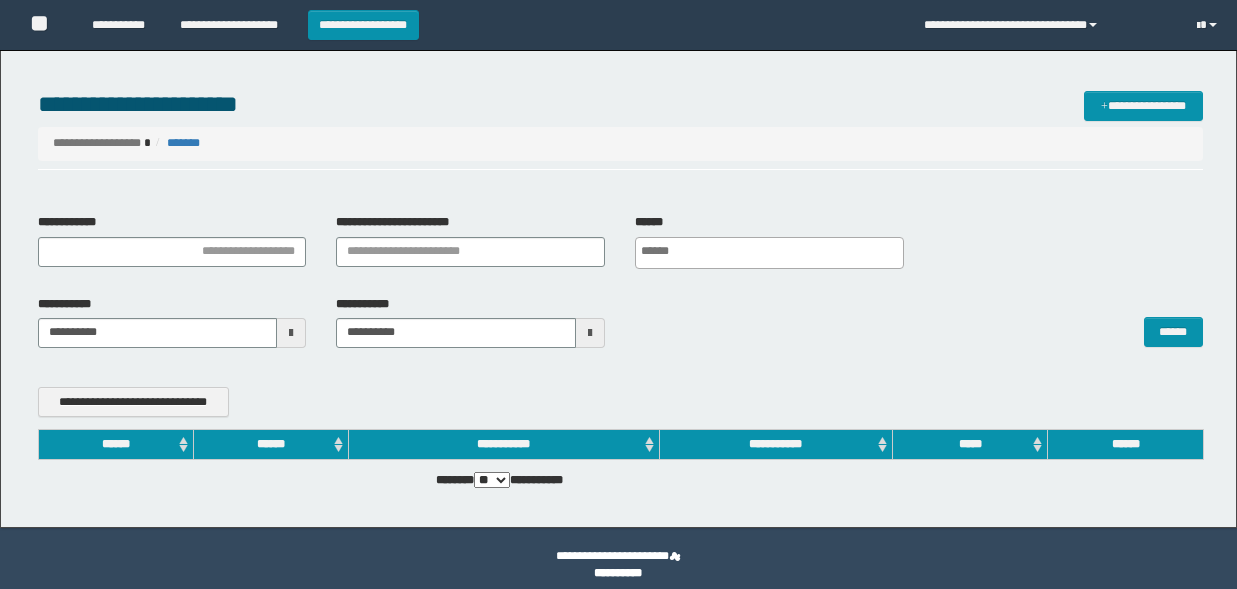 scroll, scrollTop: 0, scrollLeft: 0, axis: both 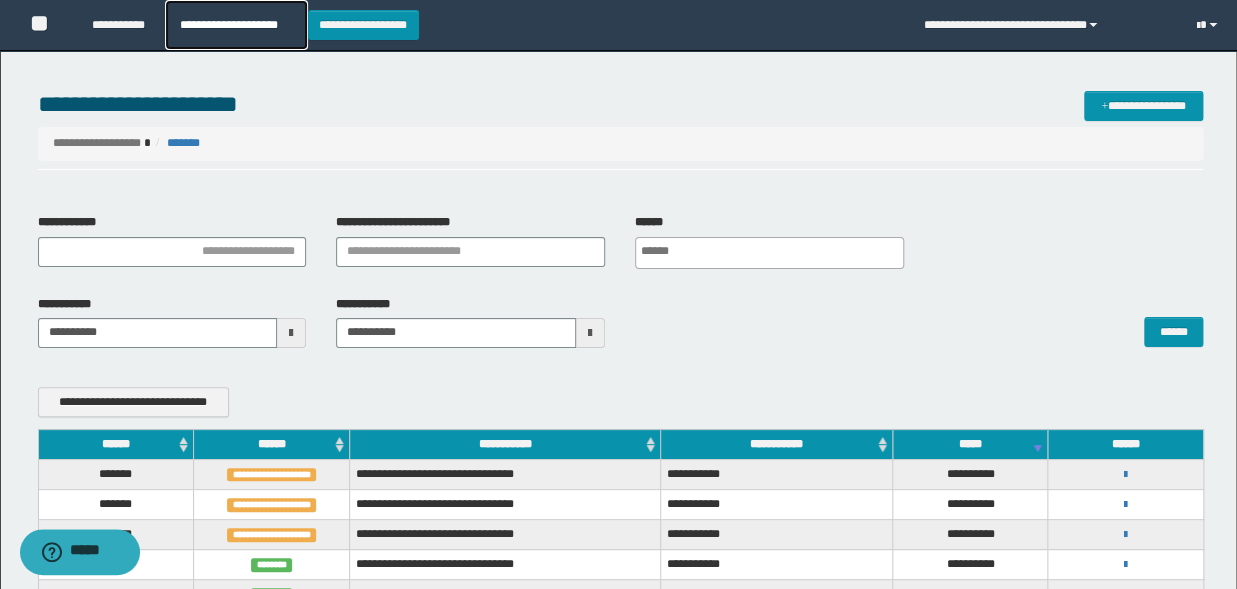 click on "**********" at bounding box center [236, 25] 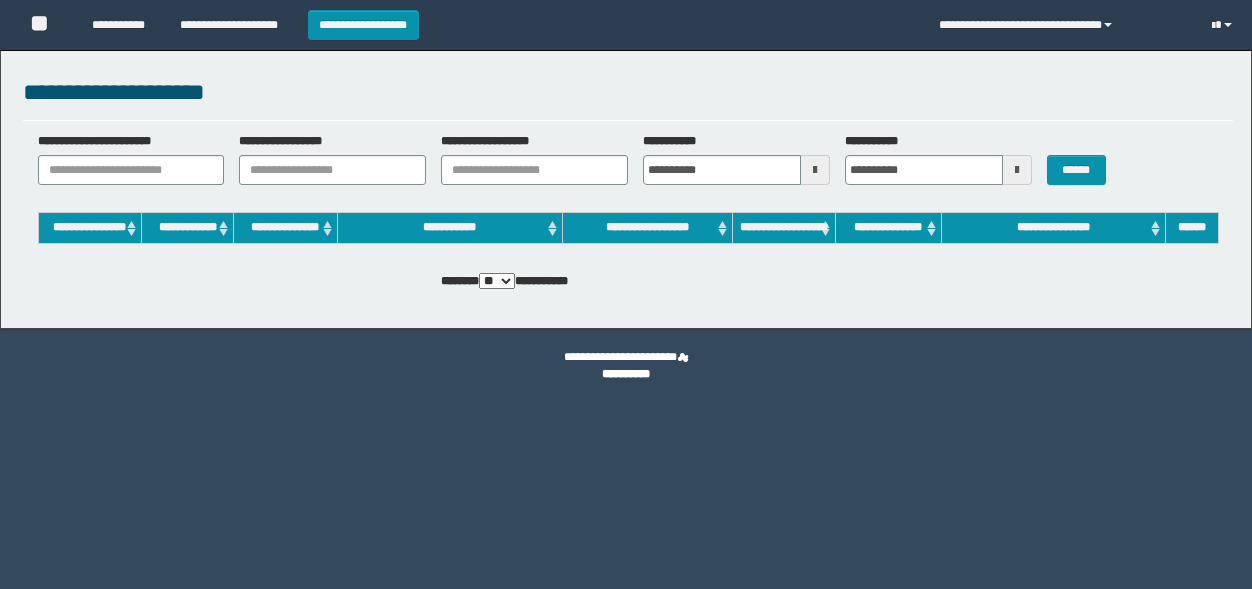scroll, scrollTop: 0, scrollLeft: 0, axis: both 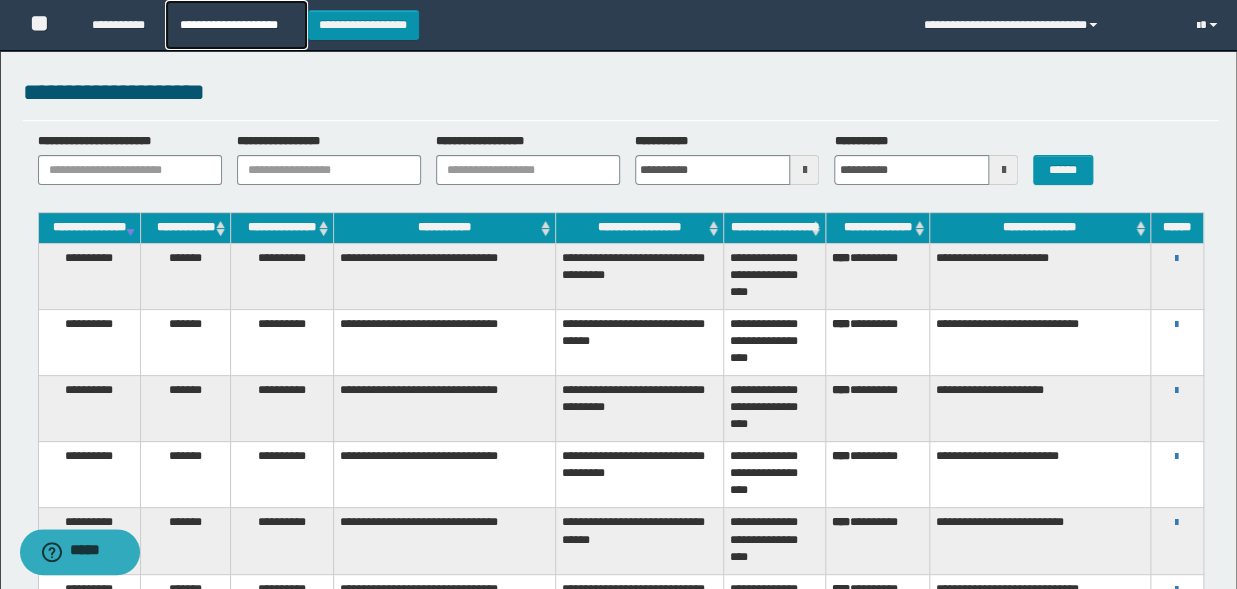 click on "**********" at bounding box center [236, 25] 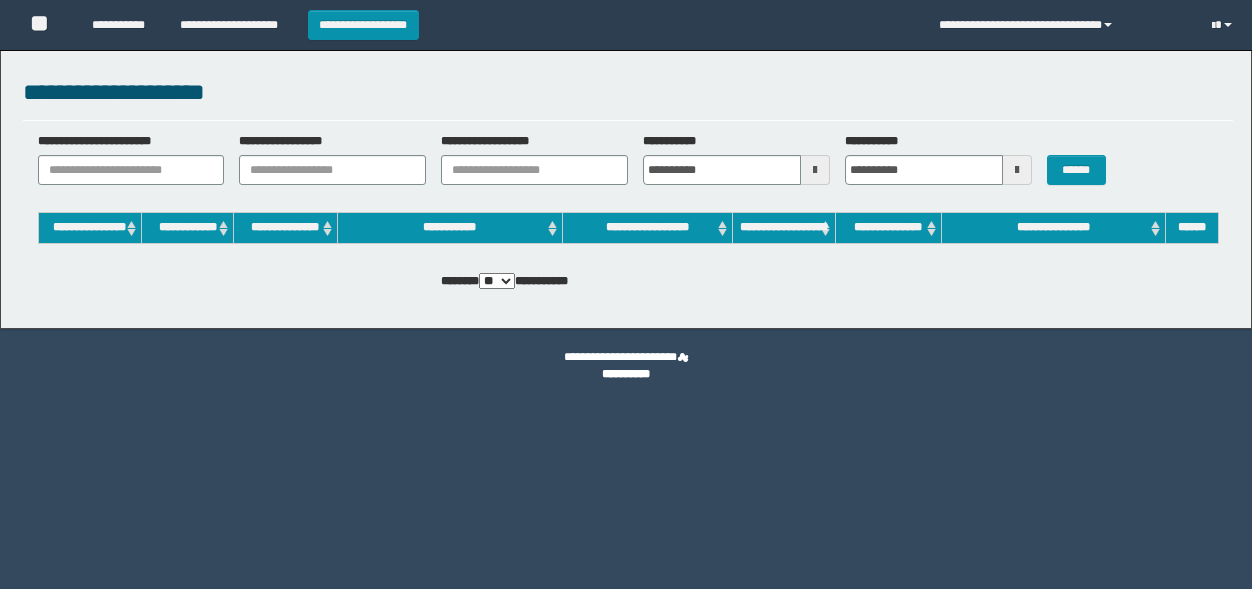 scroll, scrollTop: 0, scrollLeft: 0, axis: both 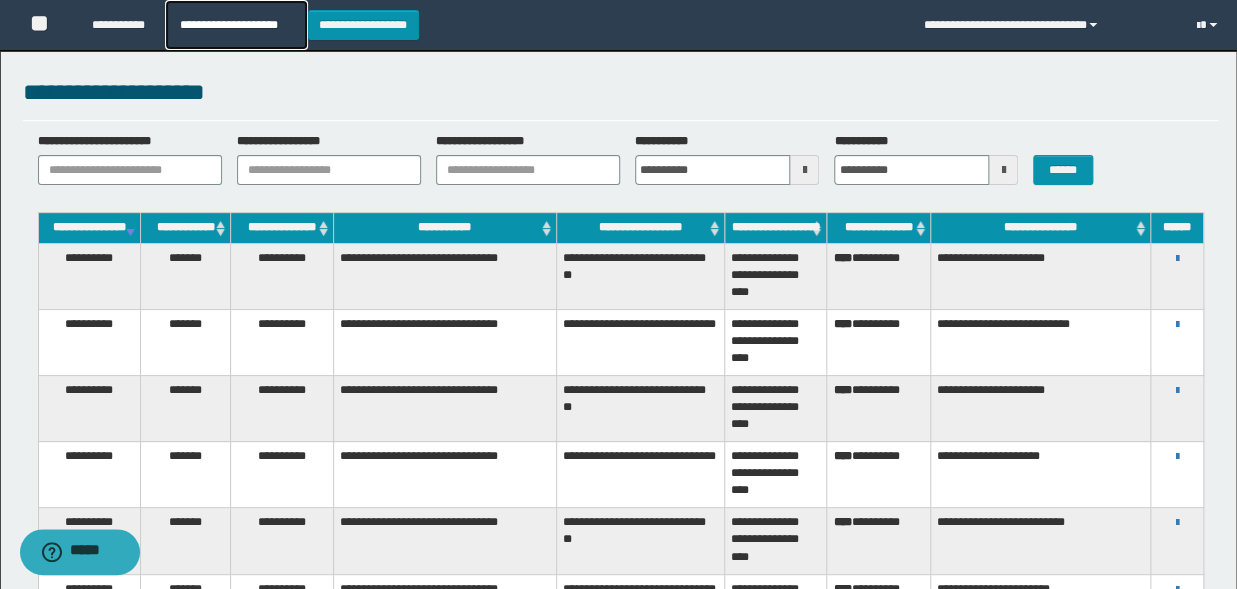 click on "**********" at bounding box center [236, 25] 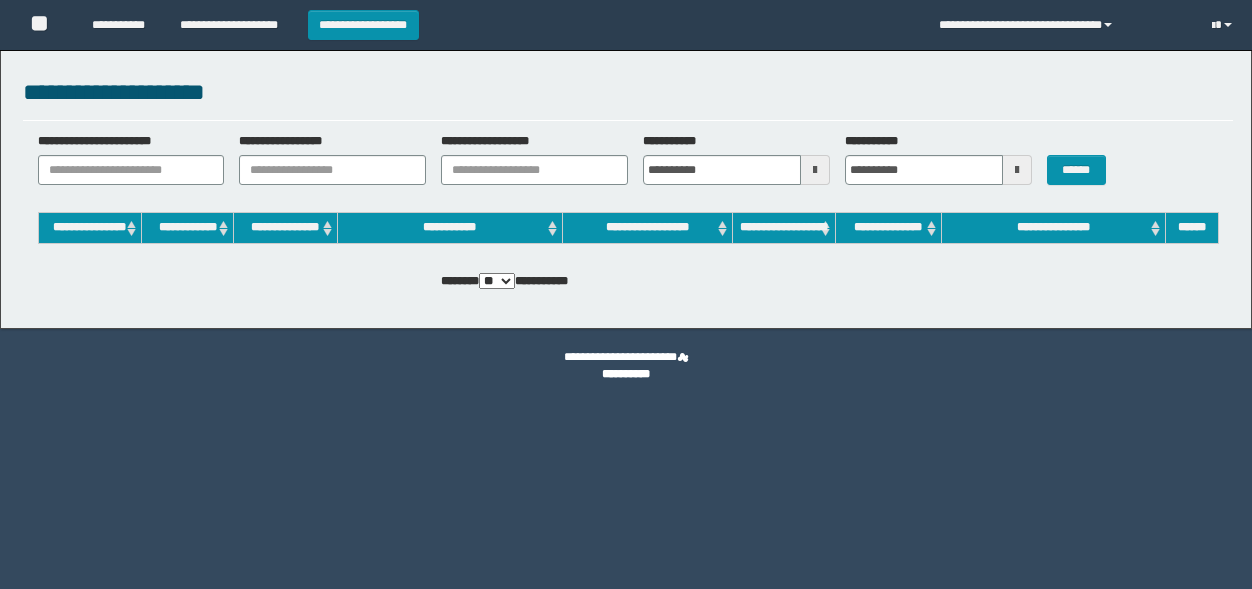 scroll, scrollTop: 0, scrollLeft: 0, axis: both 